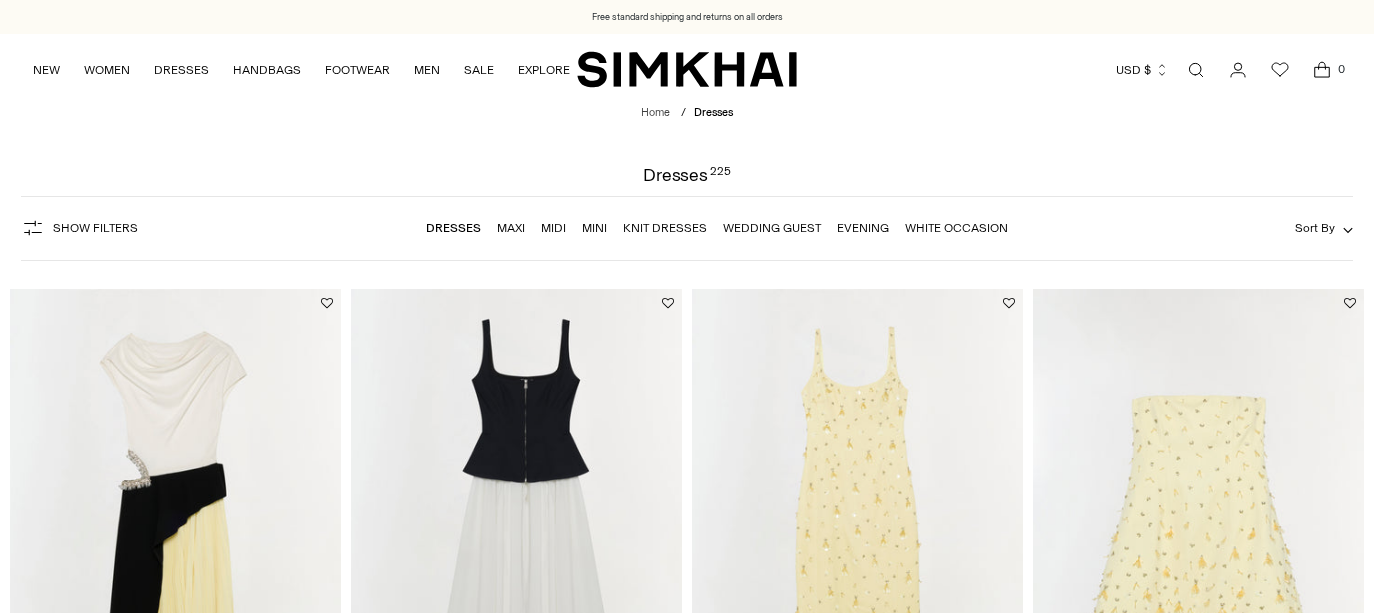 scroll, scrollTop: 0, scrollLeft: 0, axis: both 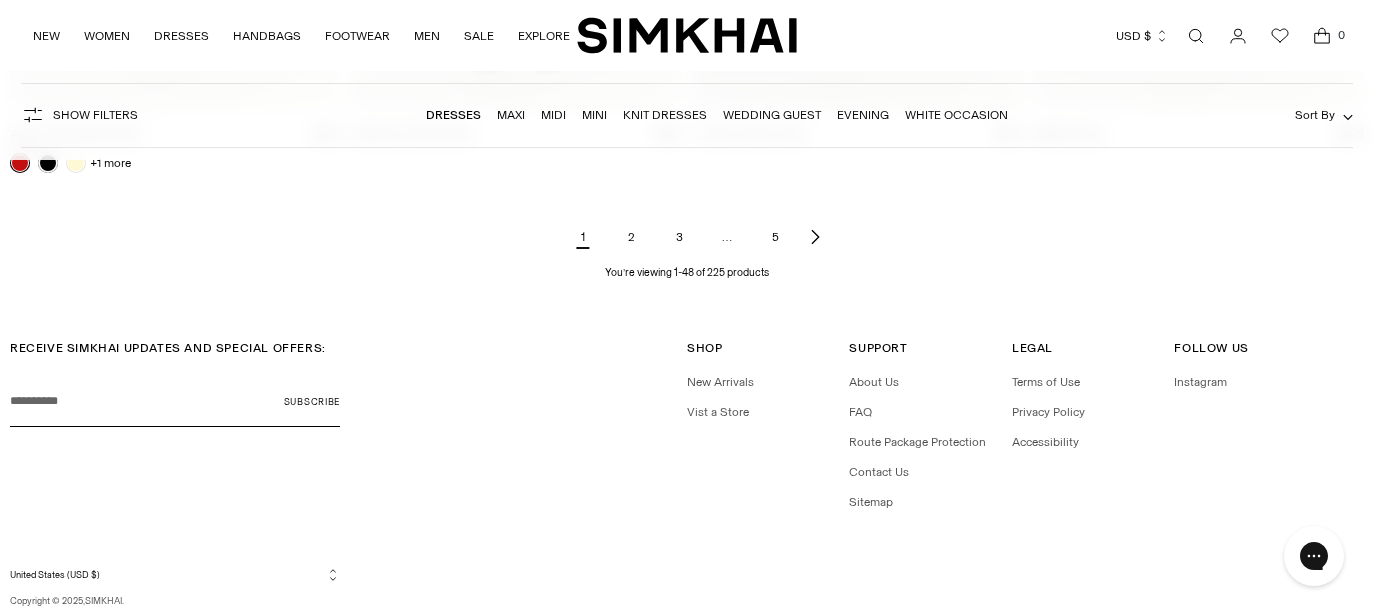 click on "2" at bounding box center (631, 237) 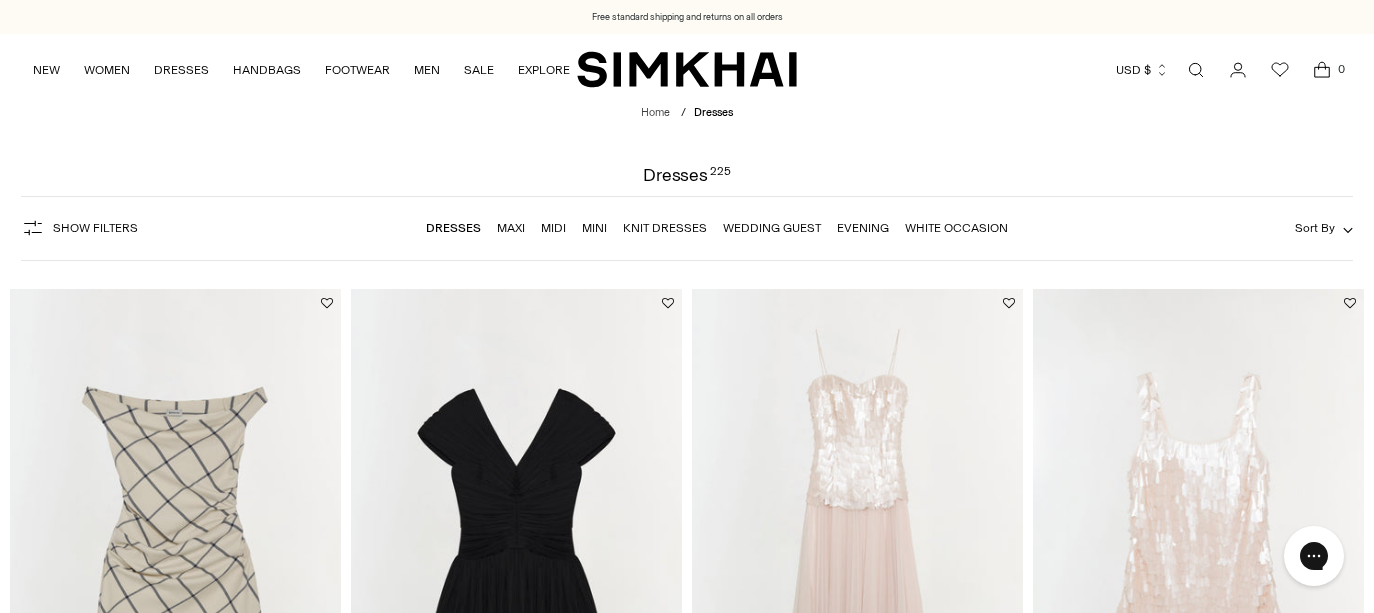 scroll, scrollTop: 0, scrollLeft: 0, axis: both 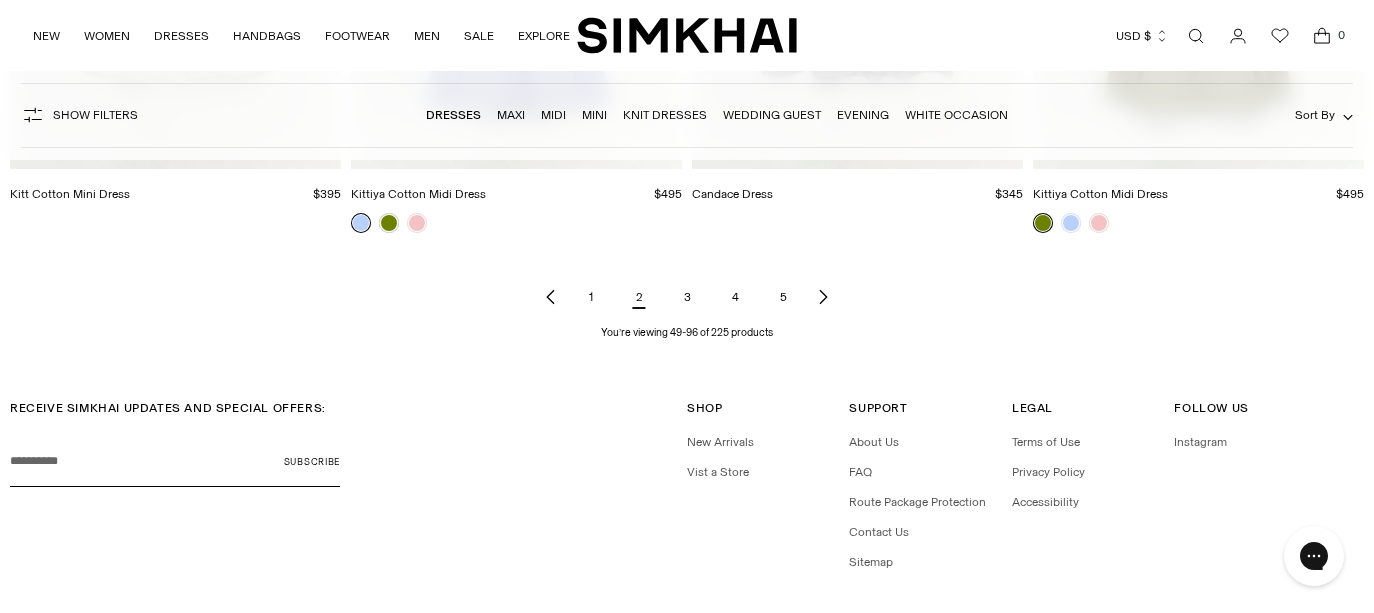 click on "3" at bounding box center (687, 297) 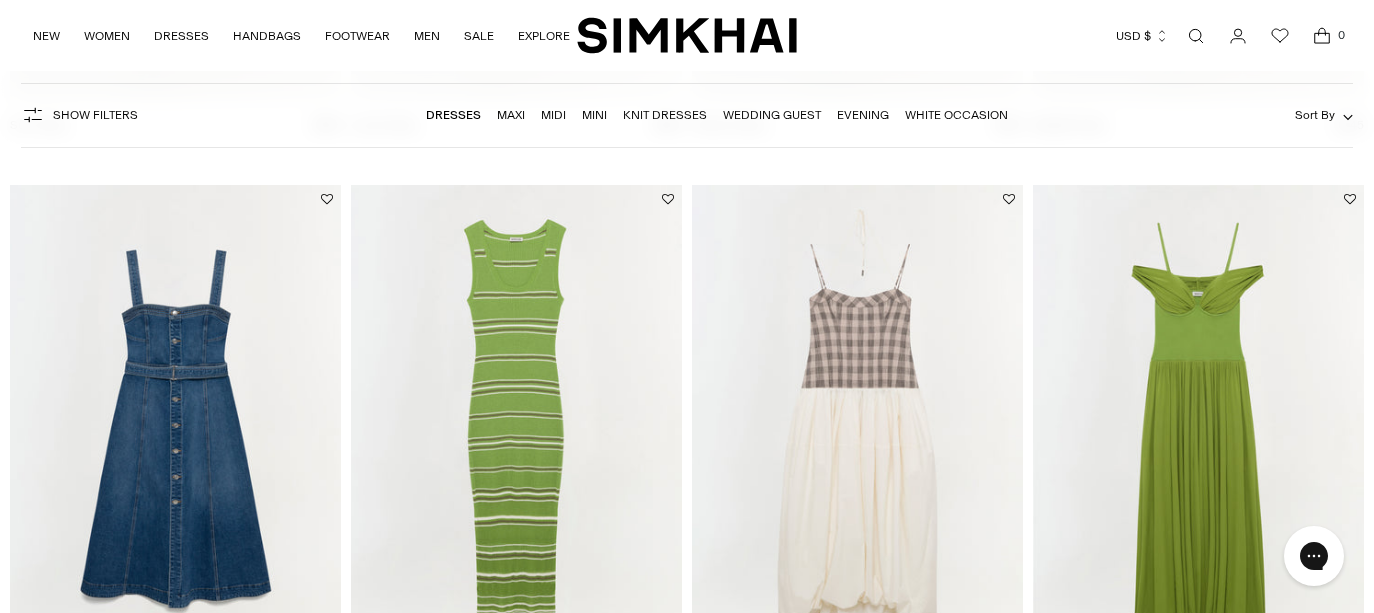 scroll, scrollTop: 0, scrollLeft: 0, axis: both 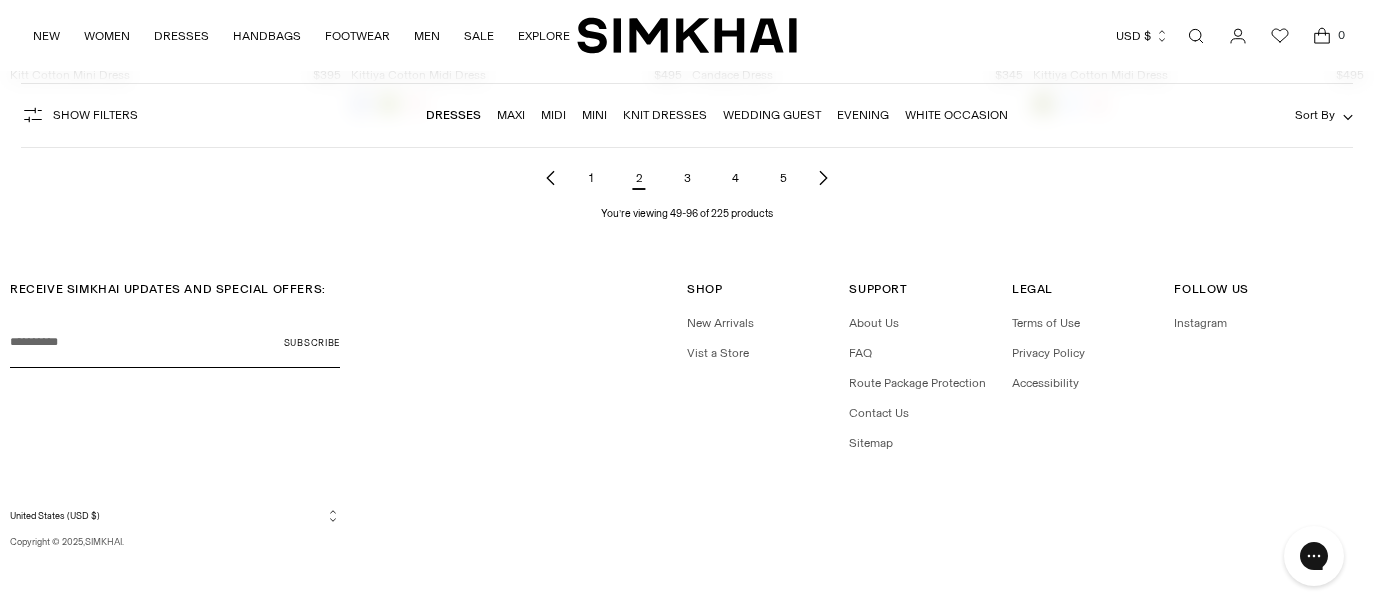 click on "3" at bounding box center (687, 178) 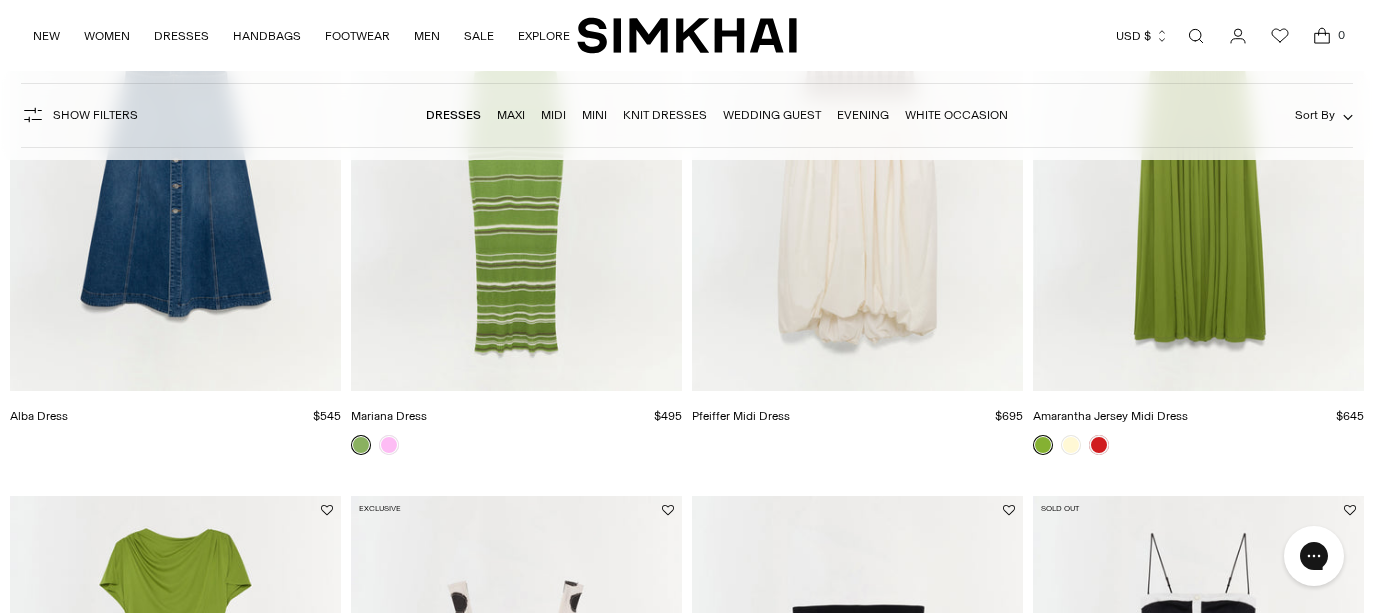 scroll, scrollTop: 978, scrollLeft: 0, axis: vertical 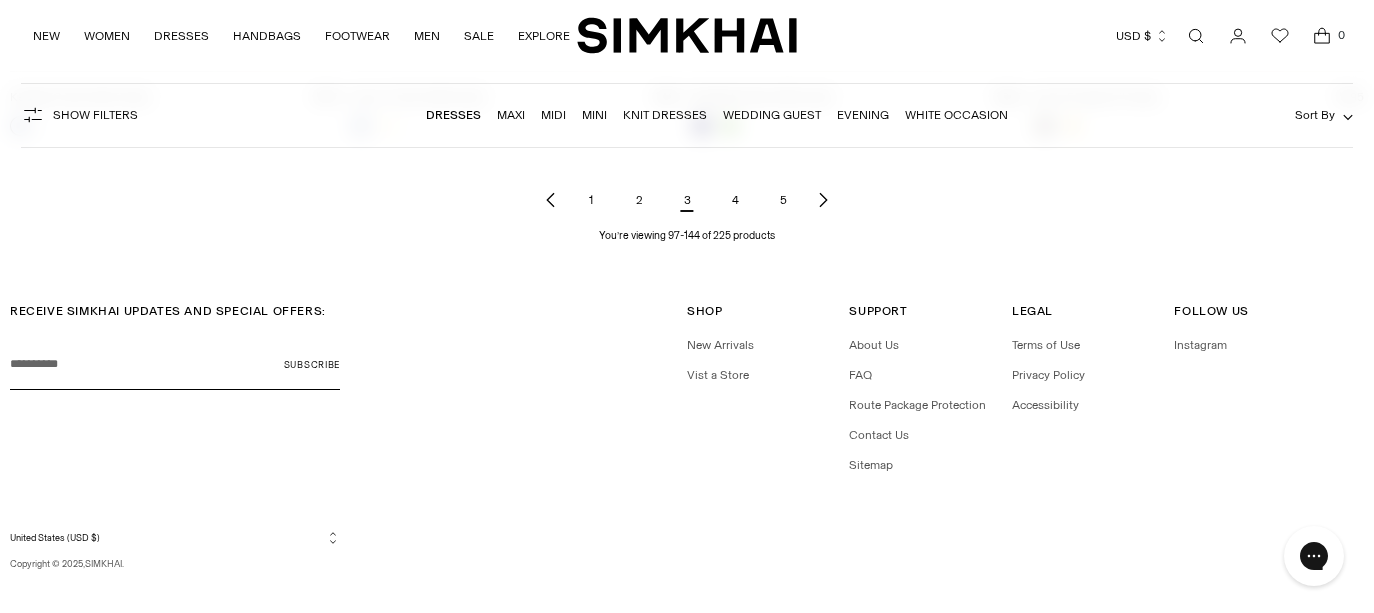 click on "4" at bounding box center [735, 200] 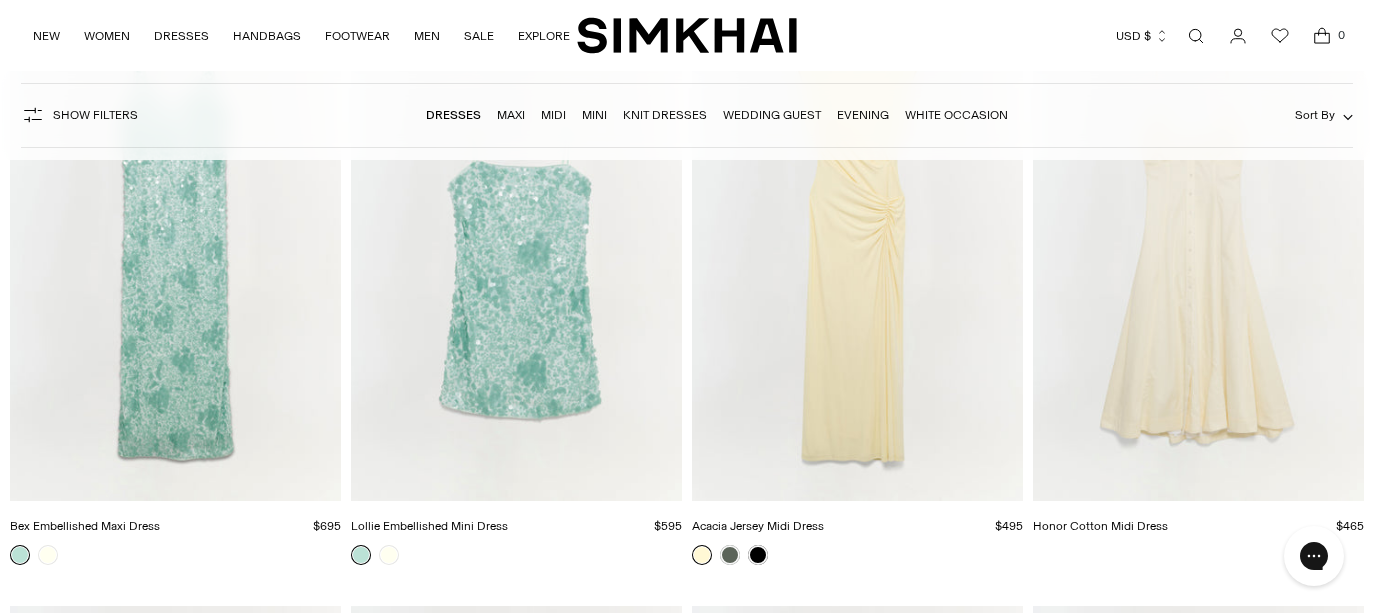 scroll, scrollTop: 169, scrollLeft: 0, axis: vertical 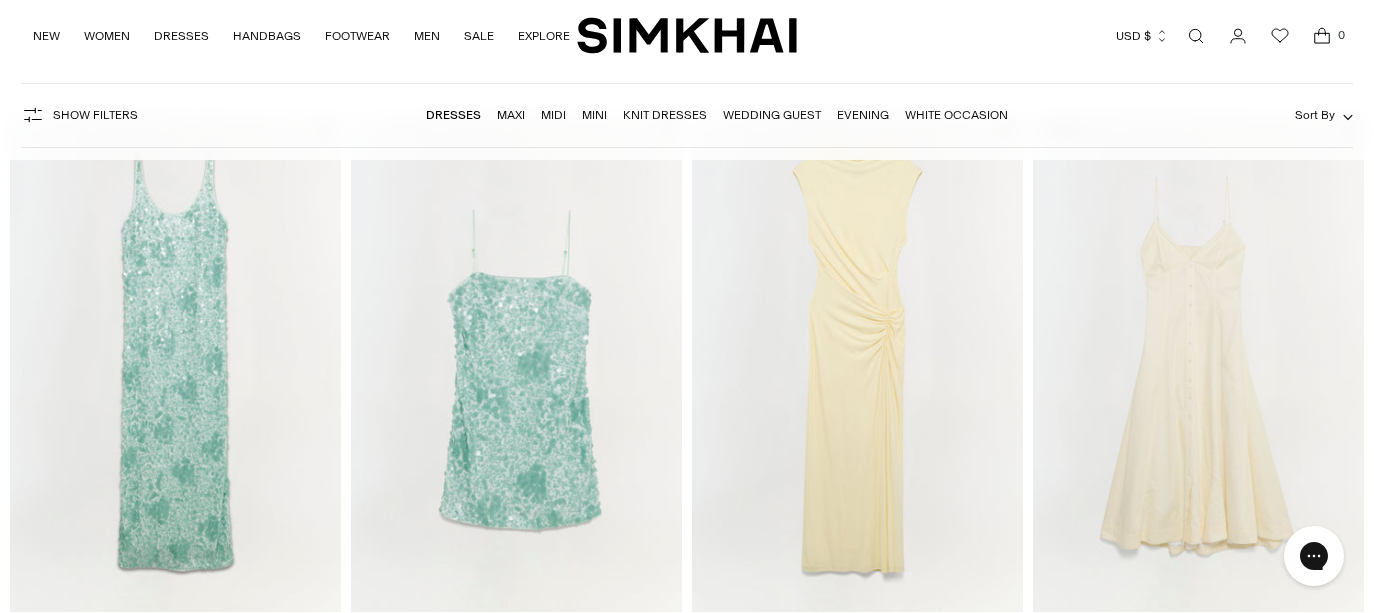 click at bounding box center [0, 0] 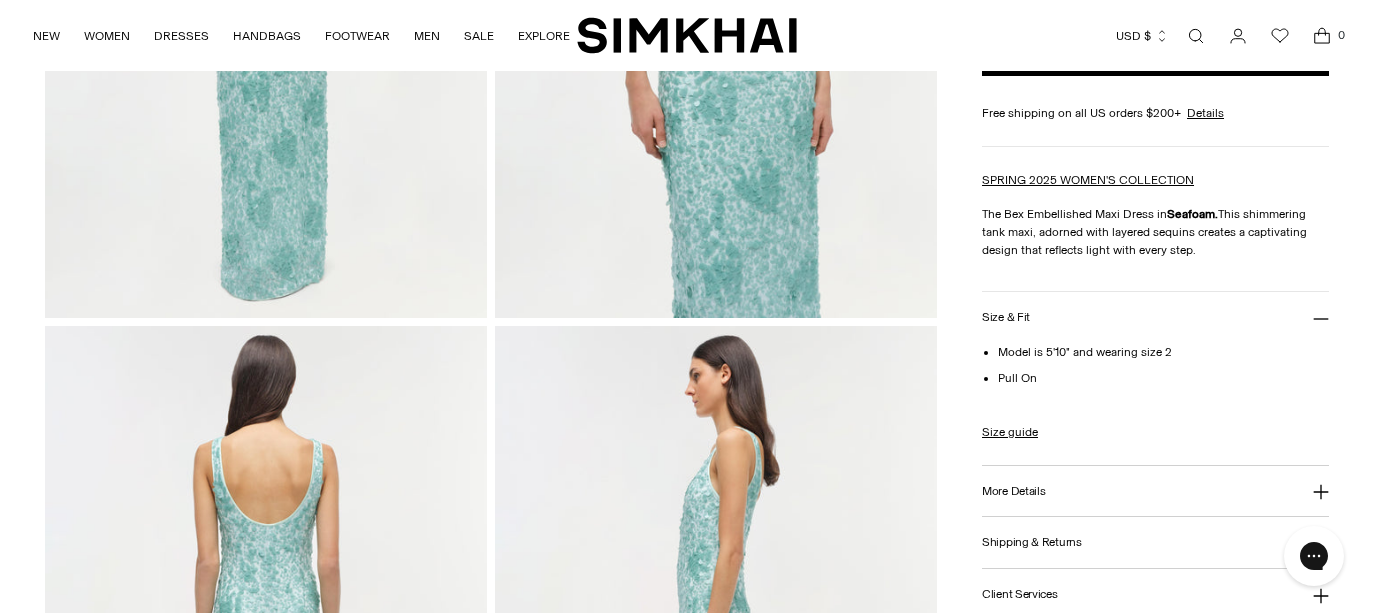 scroll, scrollTop: 0, scrollLeft: 0, axis: both 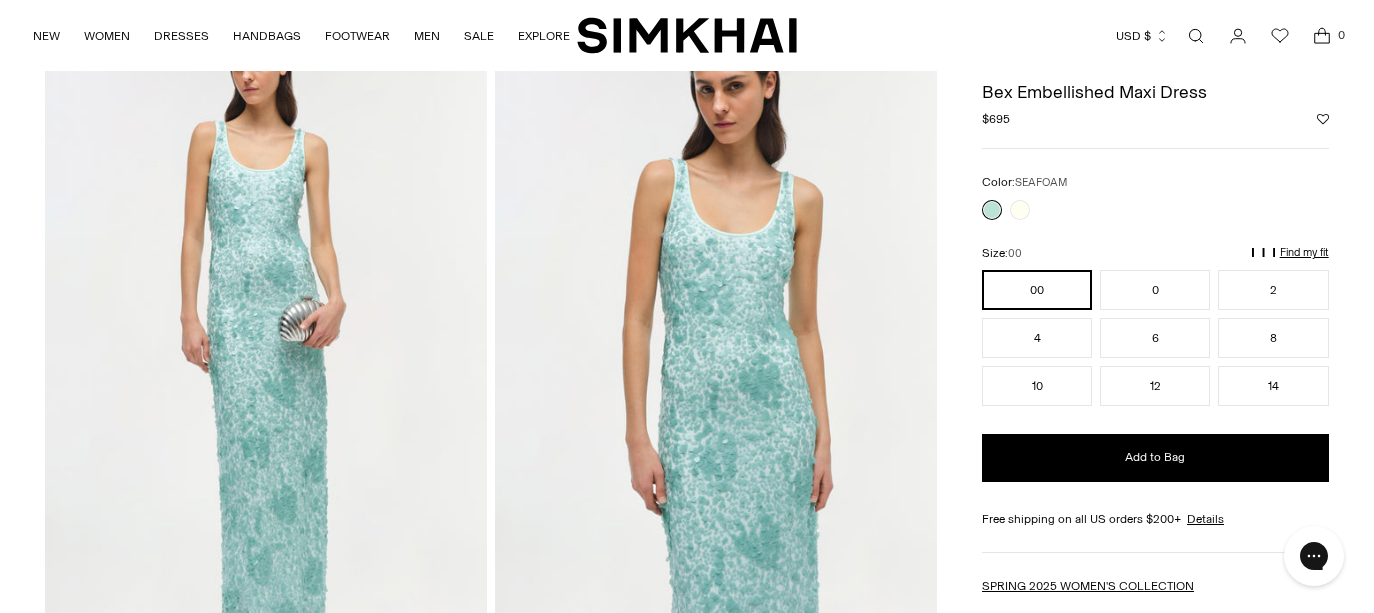 click at bounding box center [716, 342] 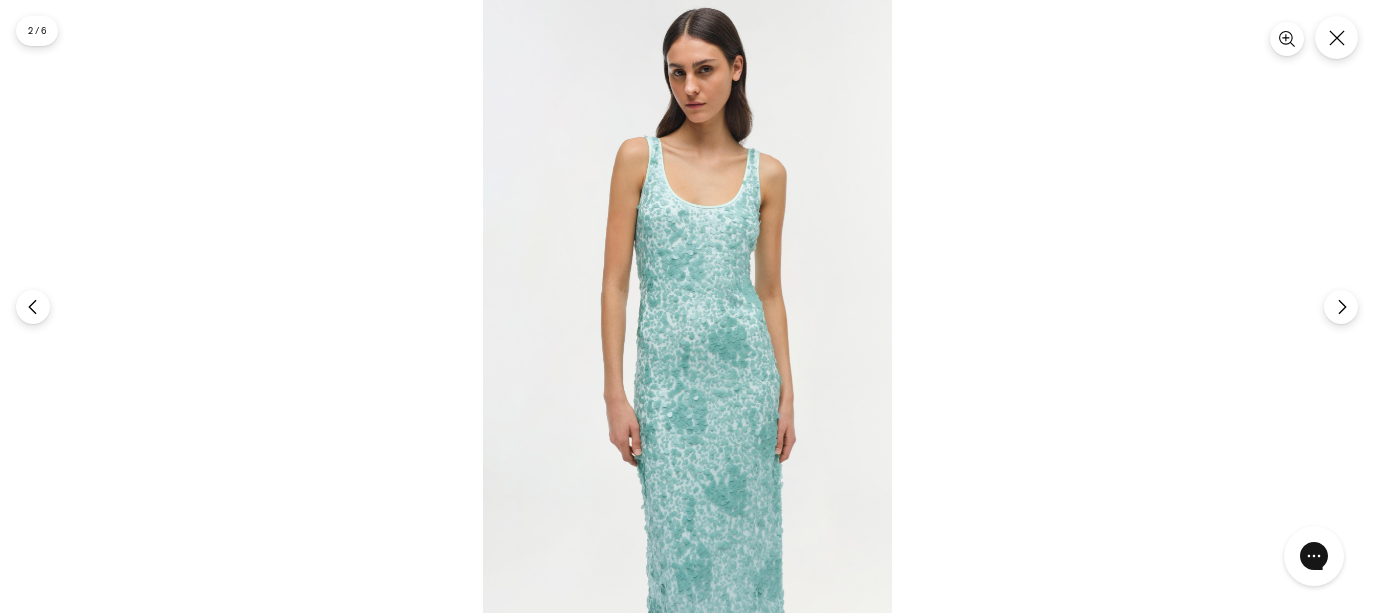 click at bounding box center [687, 306] 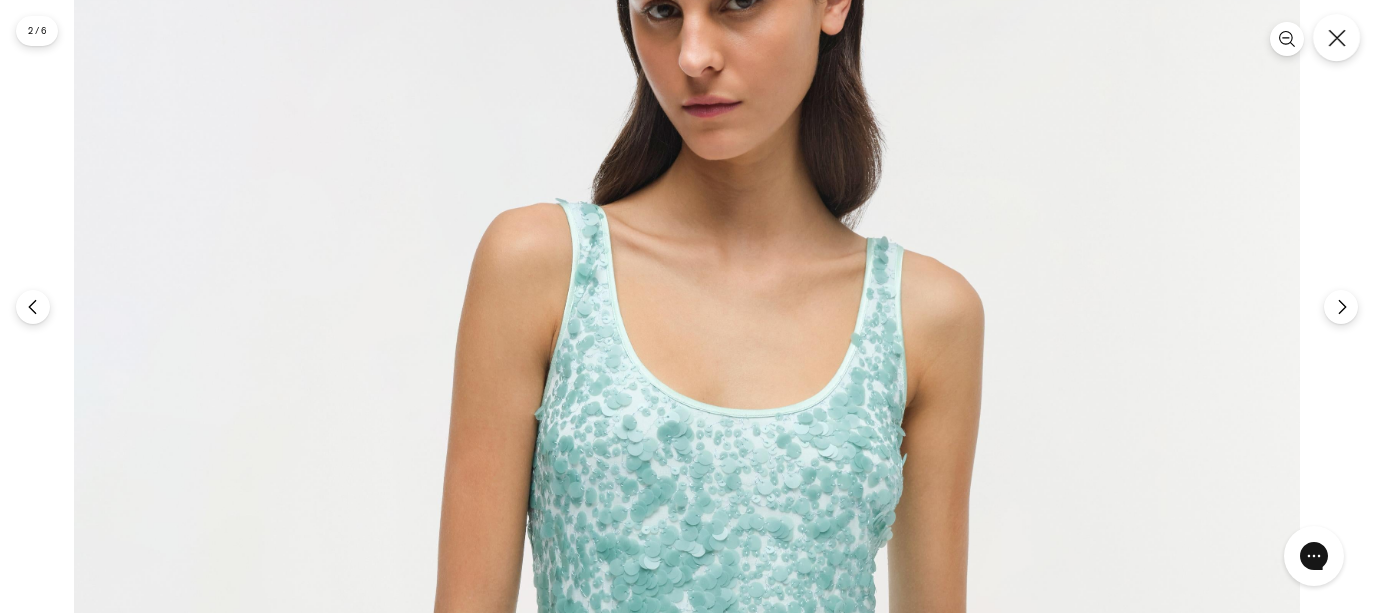 click 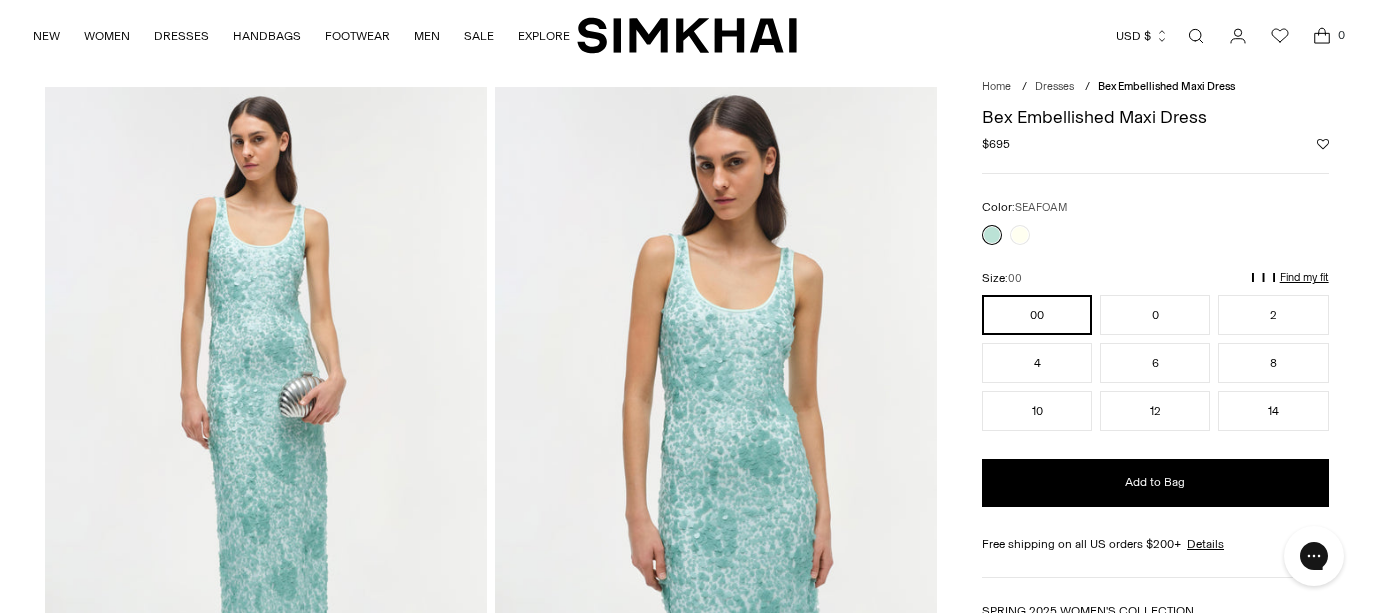 scroll, scrollTop: 56, scrollLeft: 0, axis: vertical 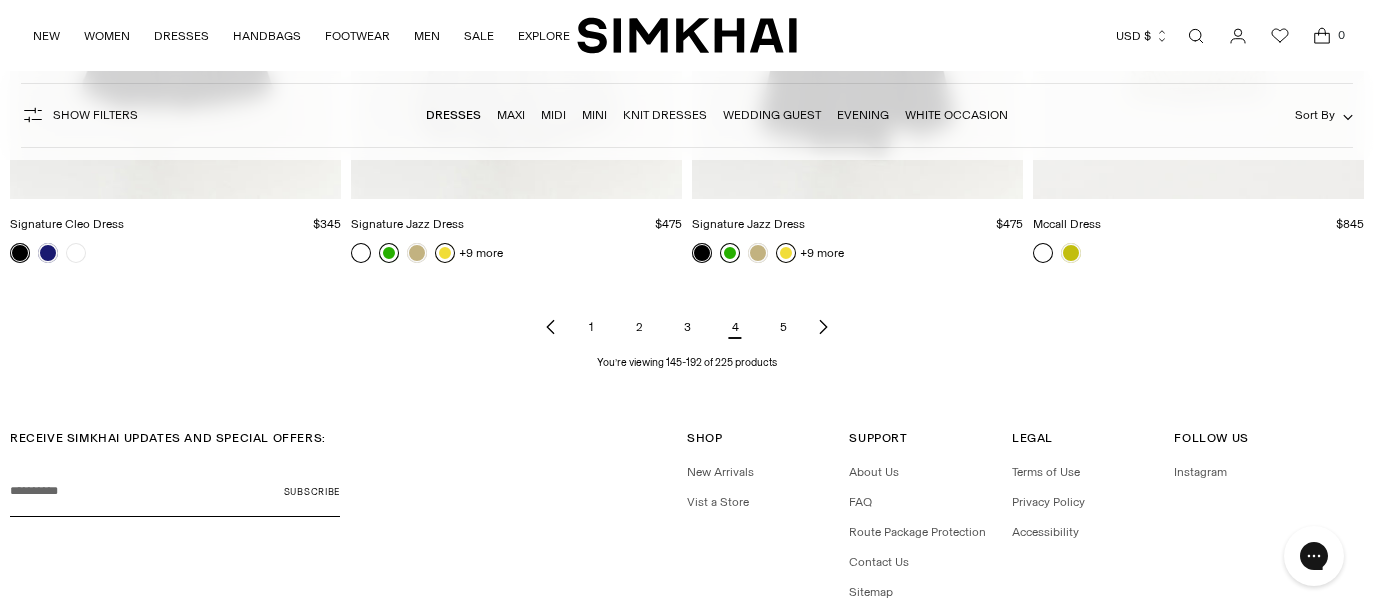 click on "5" at bounding box center [783, 327] 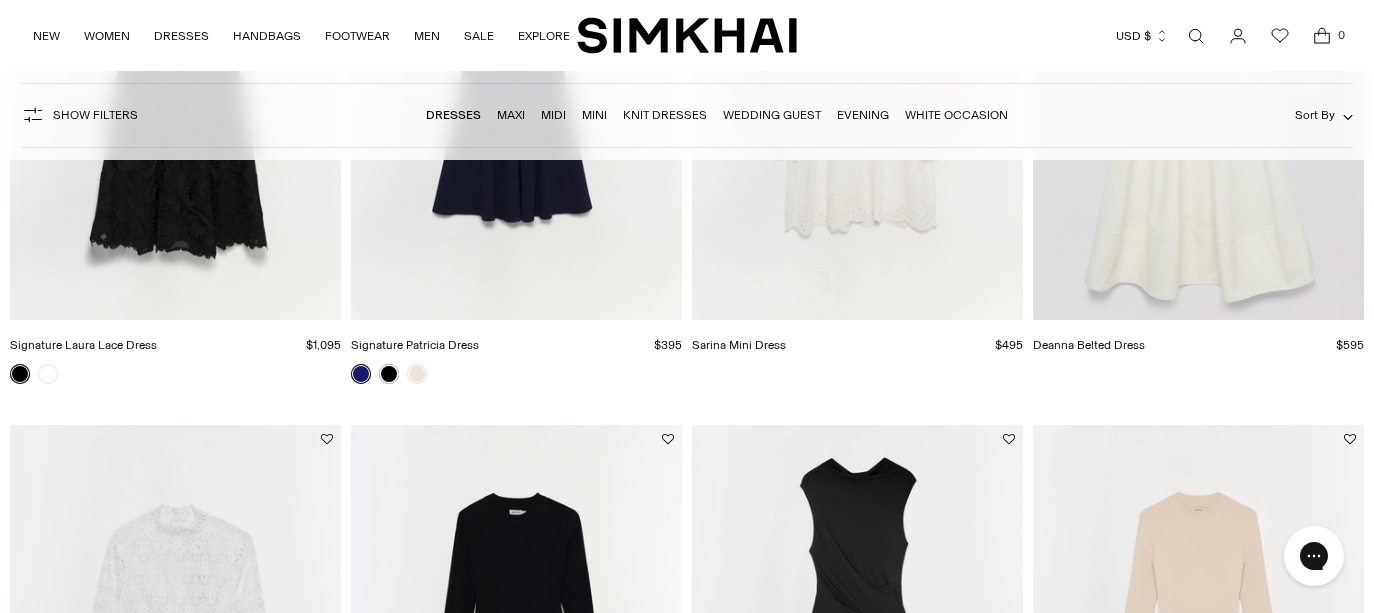 scroll, scrollTop: 468, scrollLeft: 0, axis: vertical 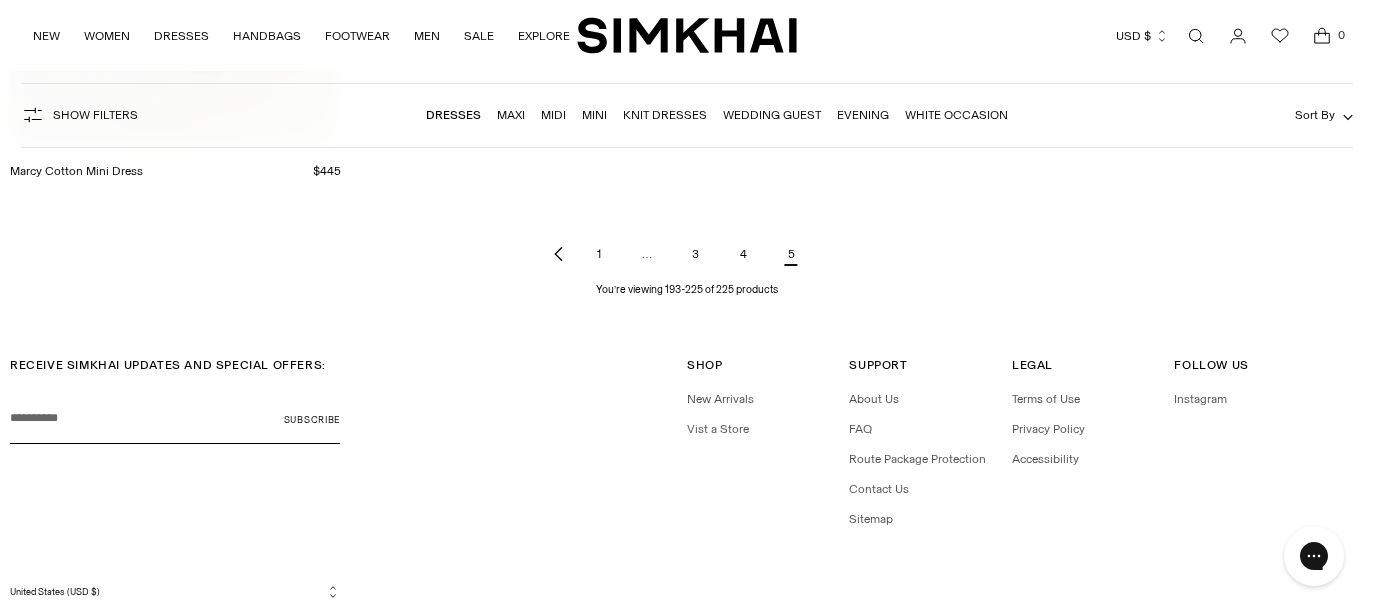 click on "4" at bounding box center (743, 254) 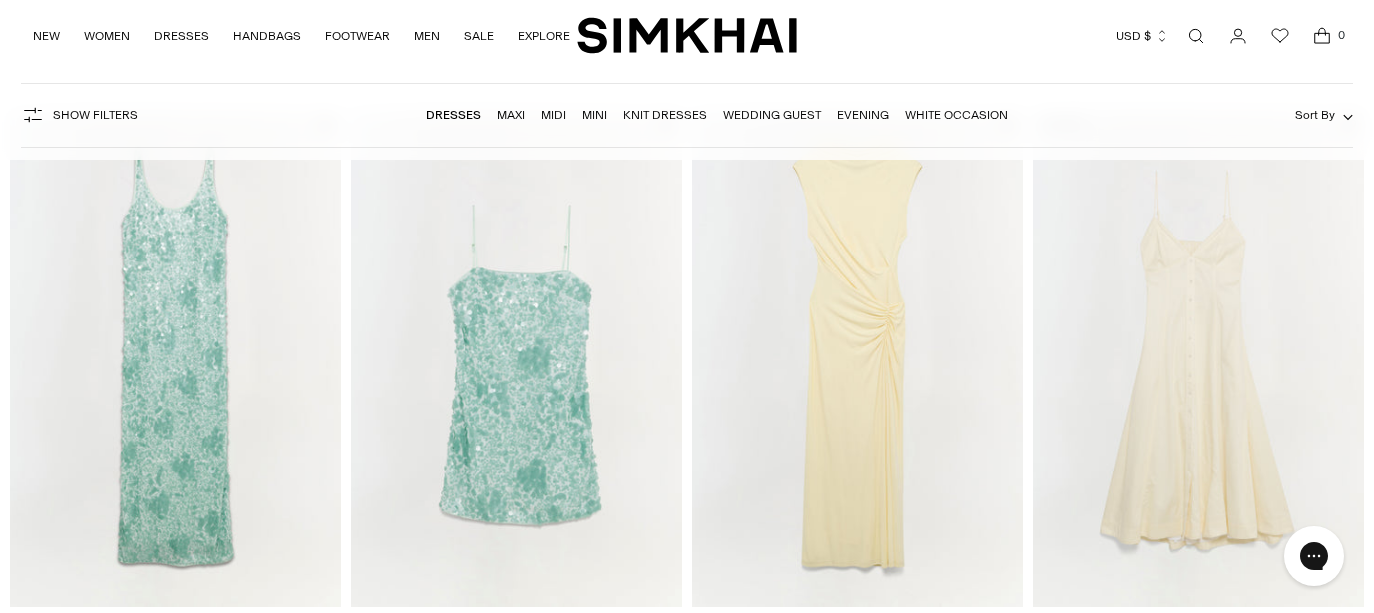 scroll, scrollTop: 0, scrollLeft: 0, axis: both 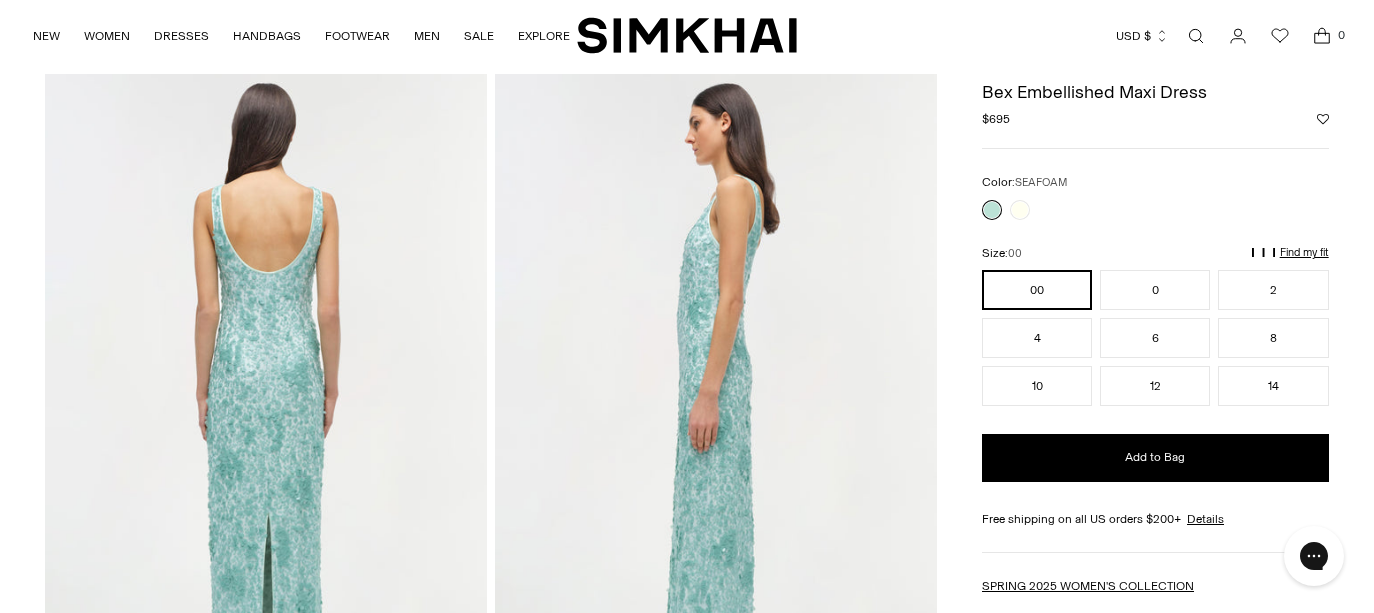 click at bounding box center [716, 405] 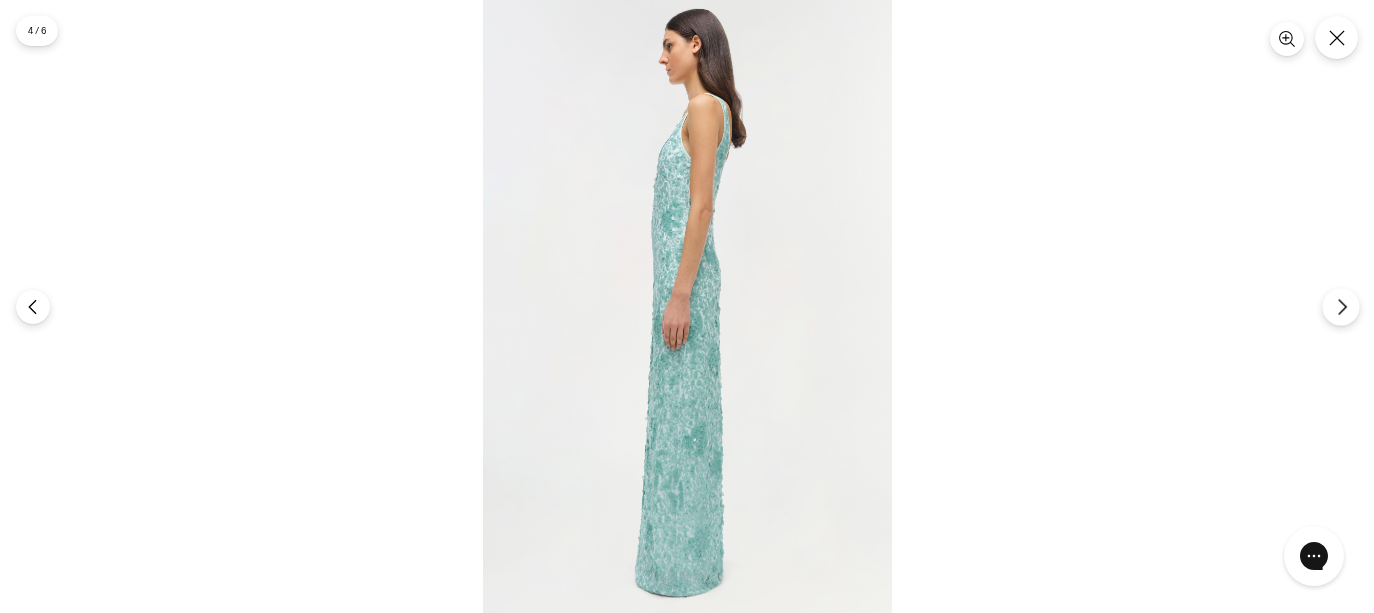 click 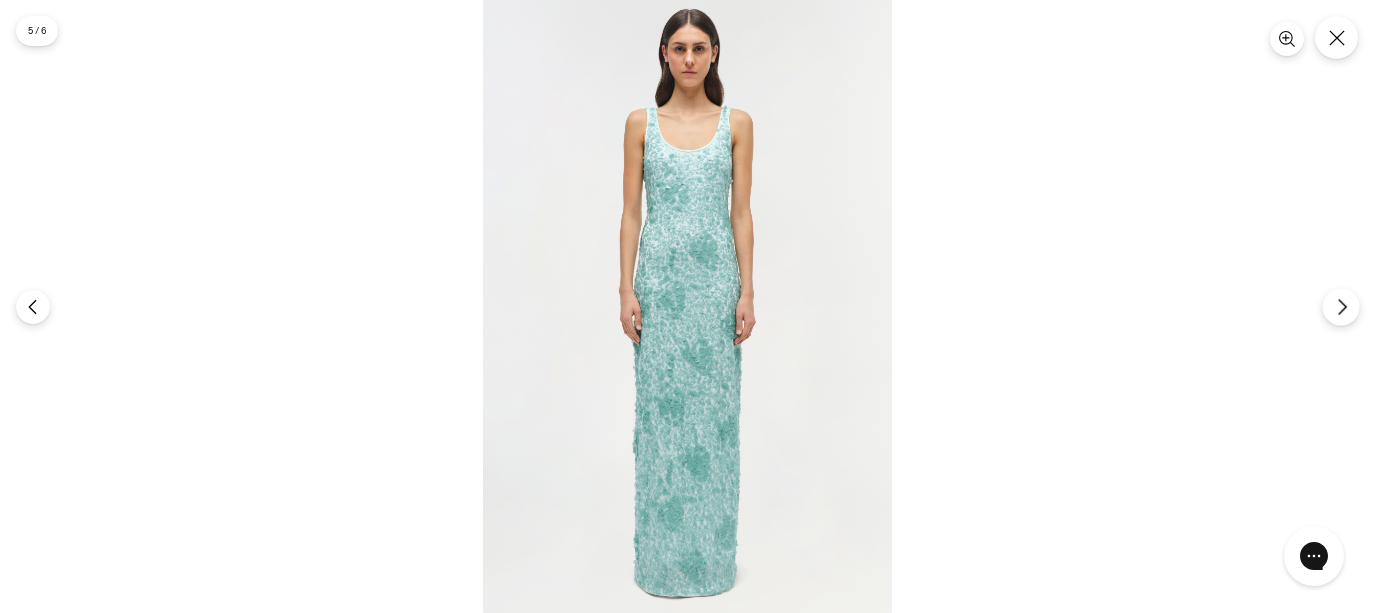 click 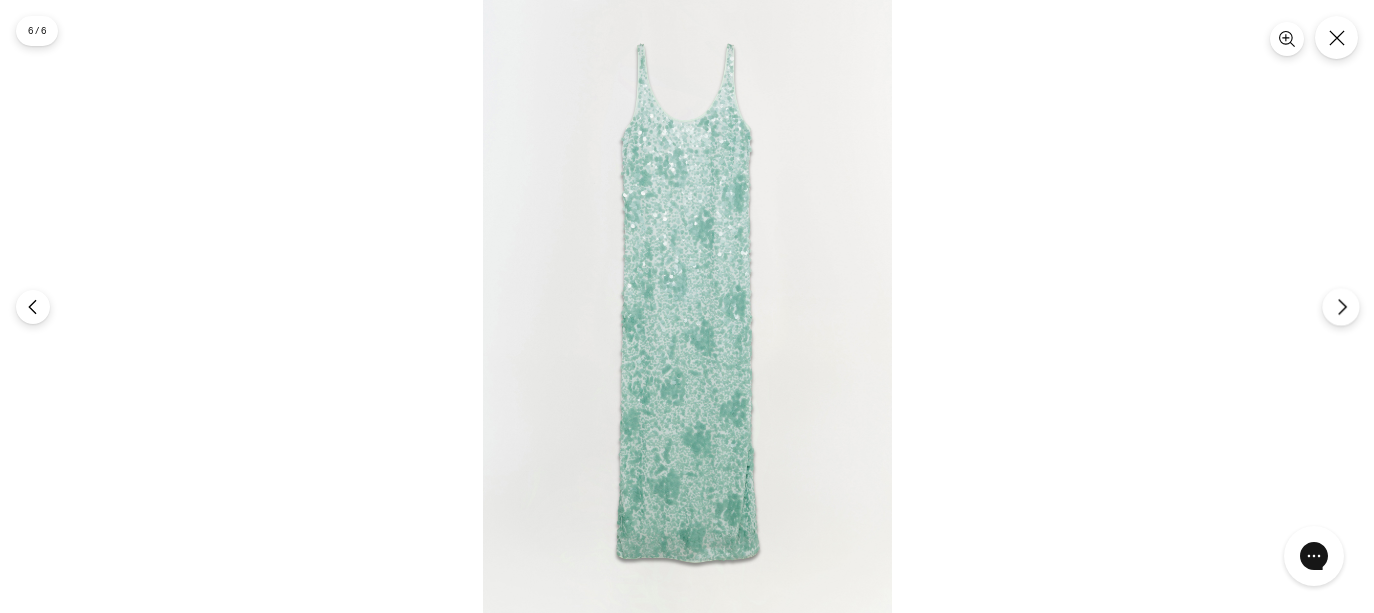 click 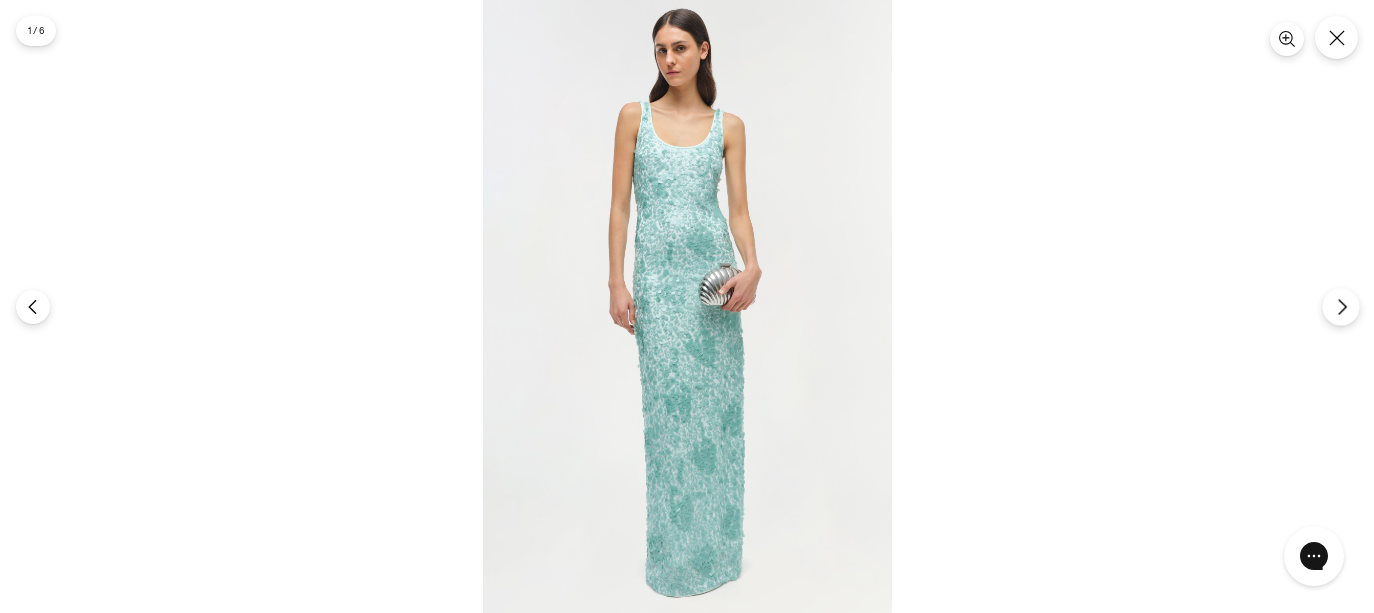 click at bounding box center [1340, 306] 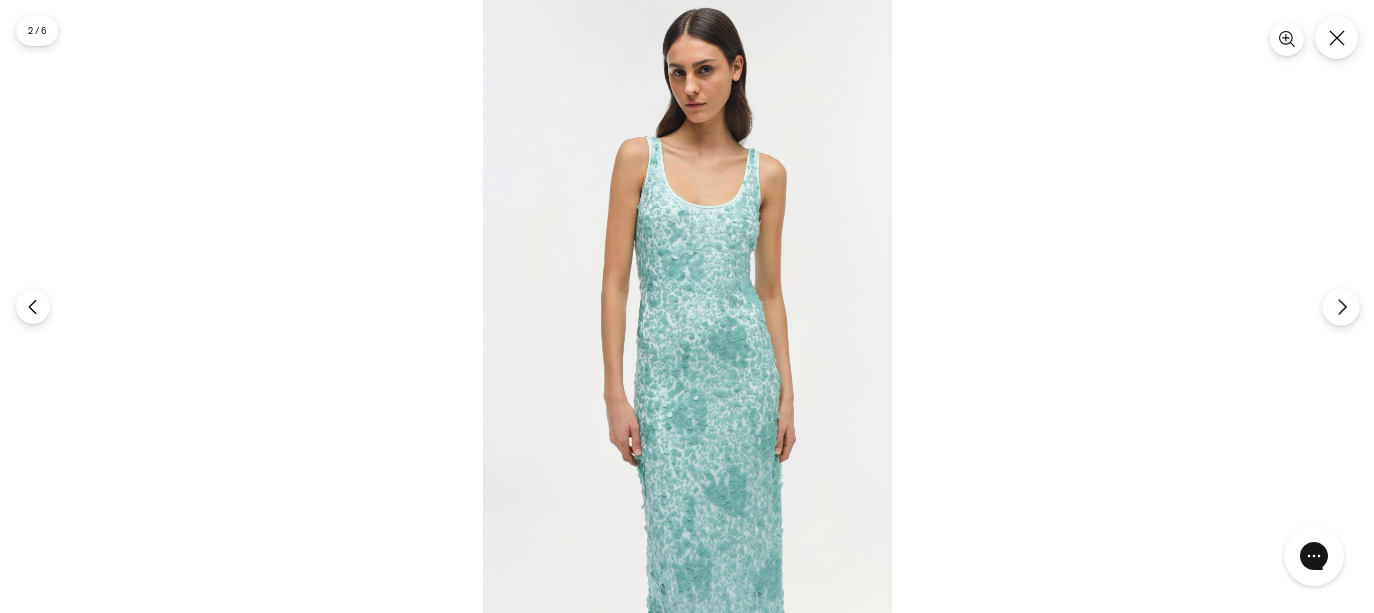 click at bounding box center [1340, 306] 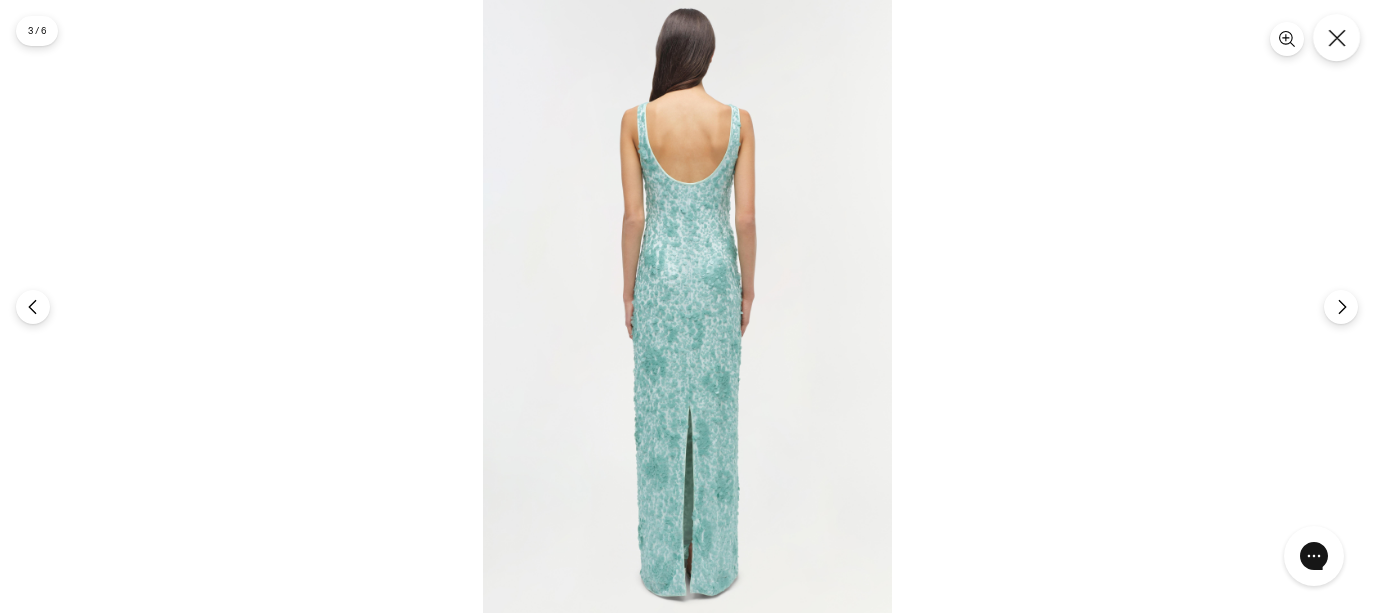 click 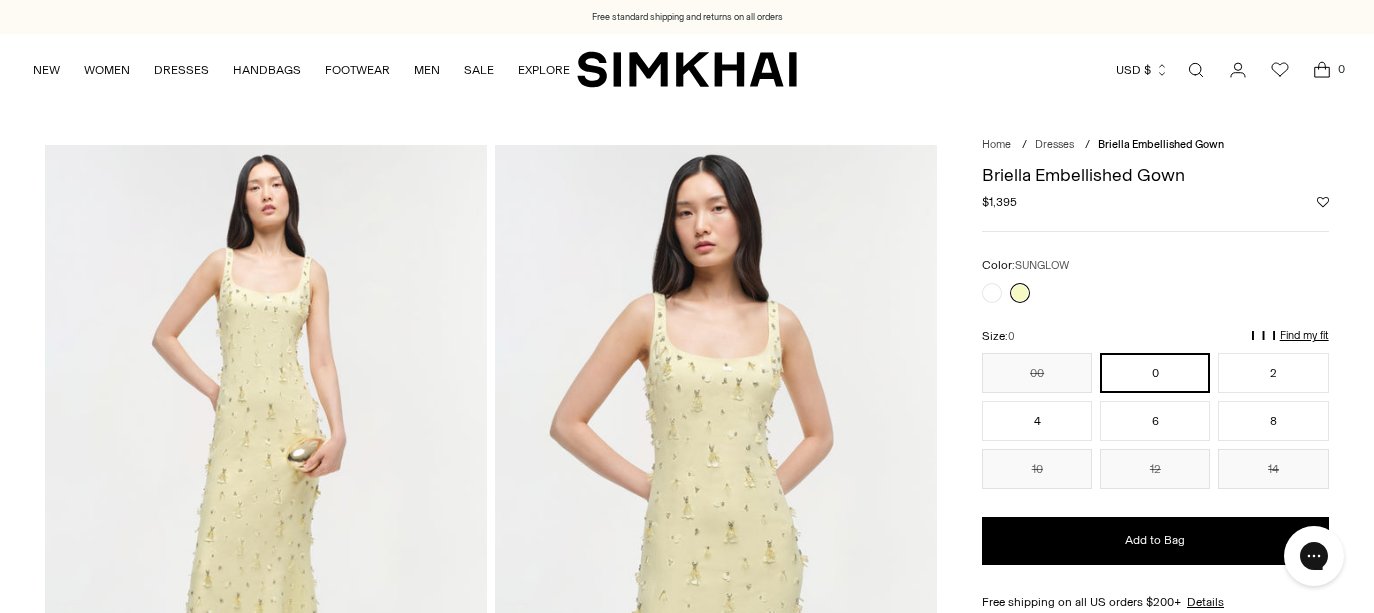 scroll, scrollTop: 0, scrollLeft: 0, axis: both 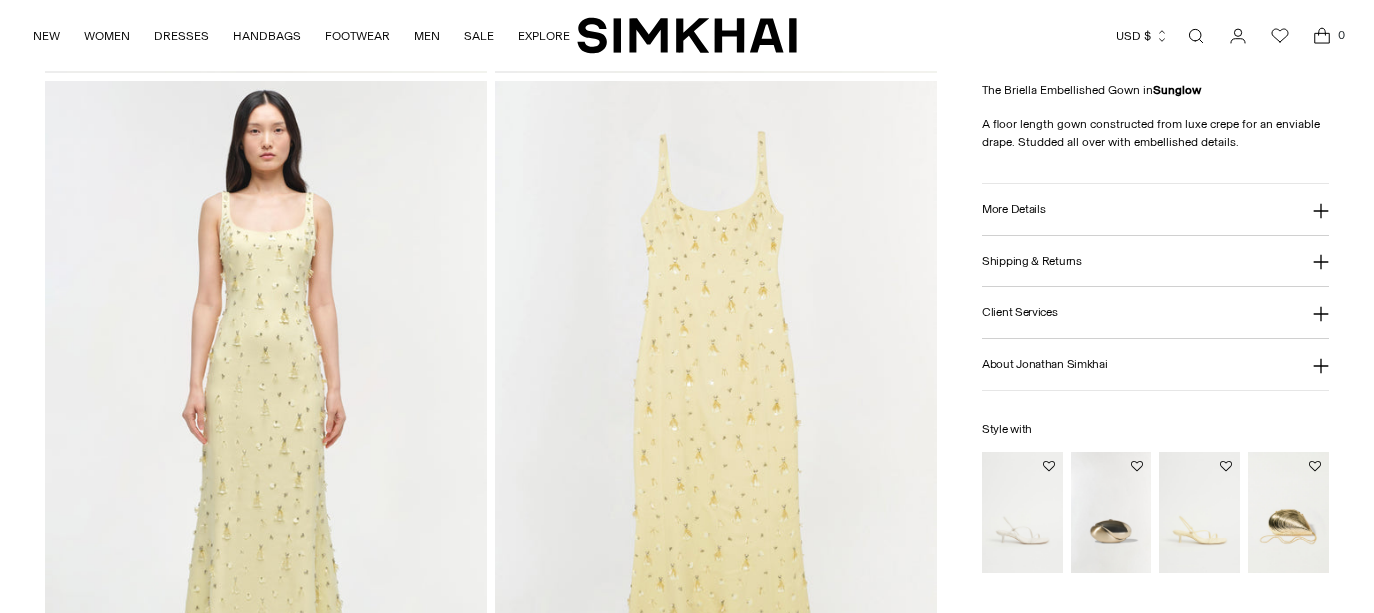 click at bounding box center [266, 412] 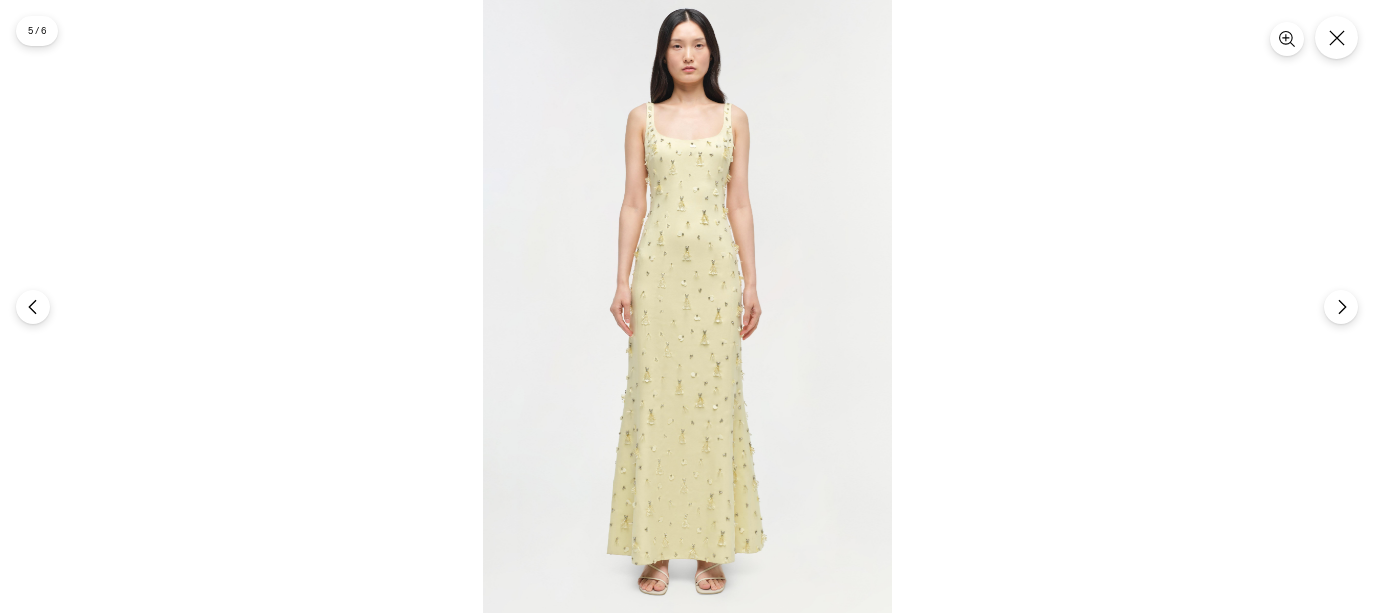 click at bounding box center (687, 306) 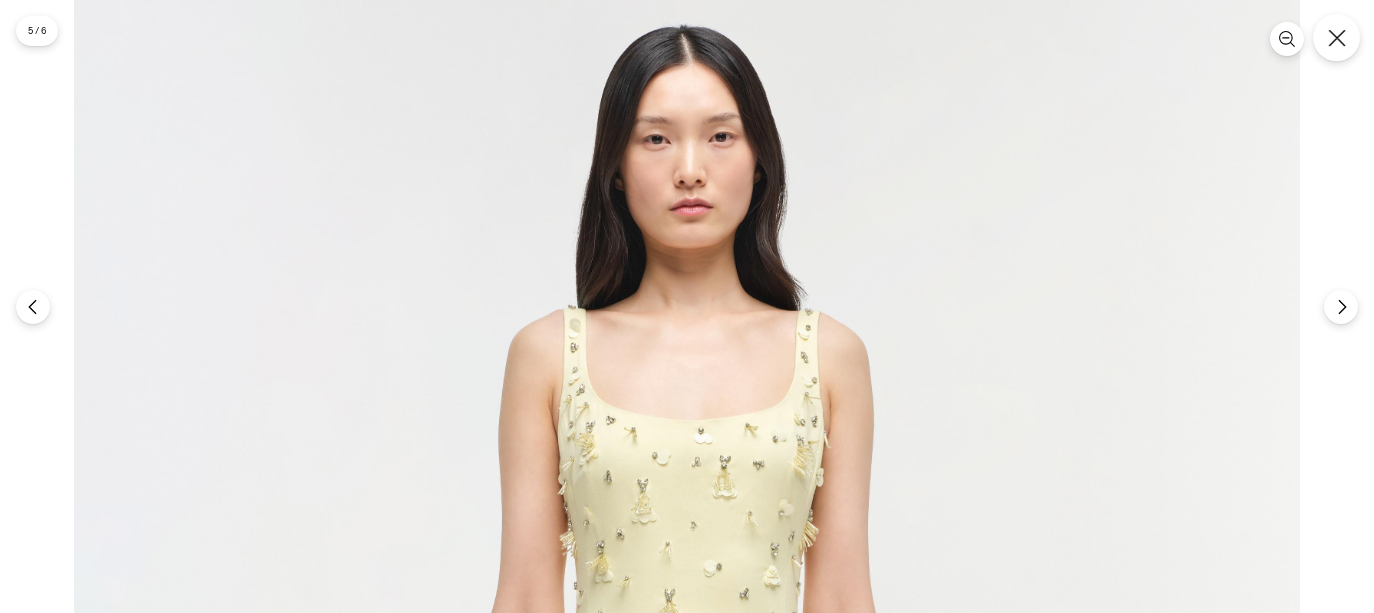click 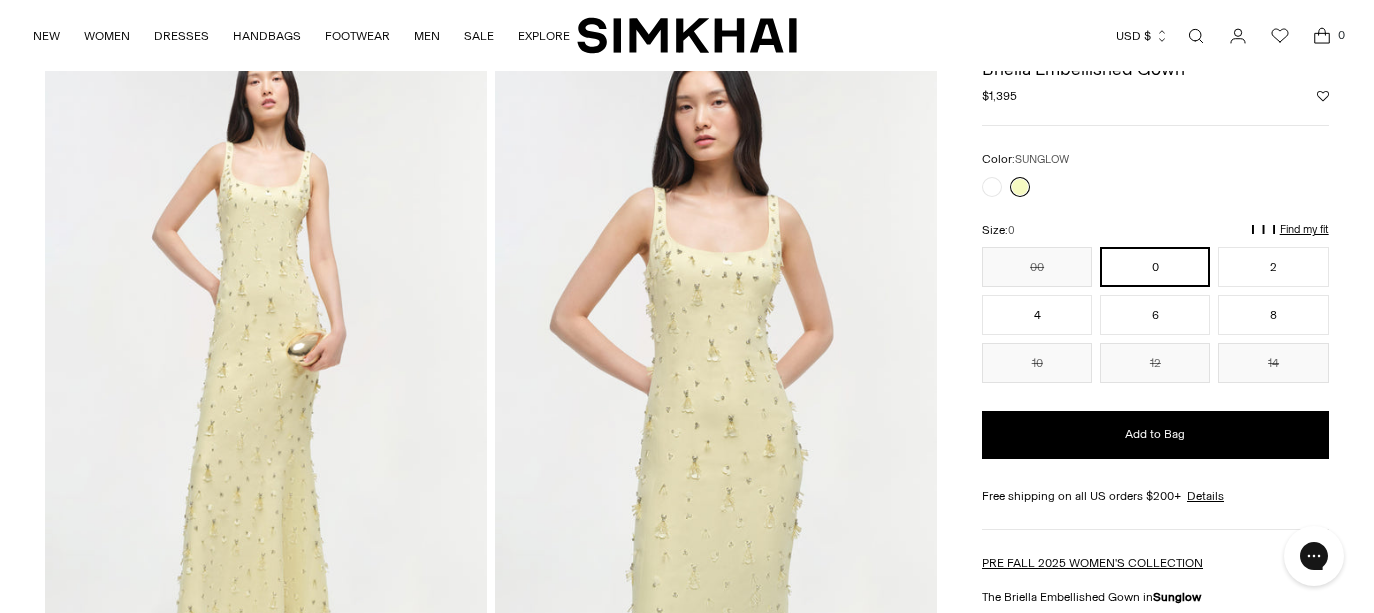 scroll, scrollTop: 0, scrollLeft: 0, axis: both 